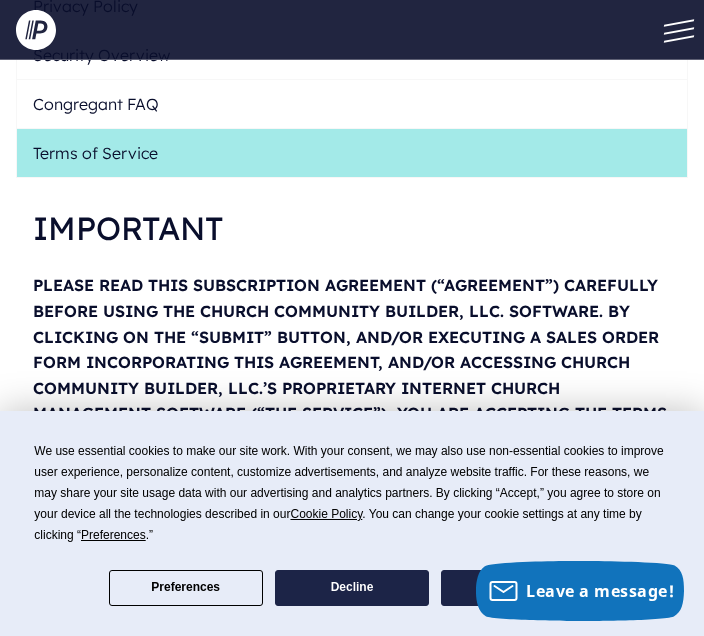 scroll, scrollTop: 461, scrollLeft: 0, axis: vertical 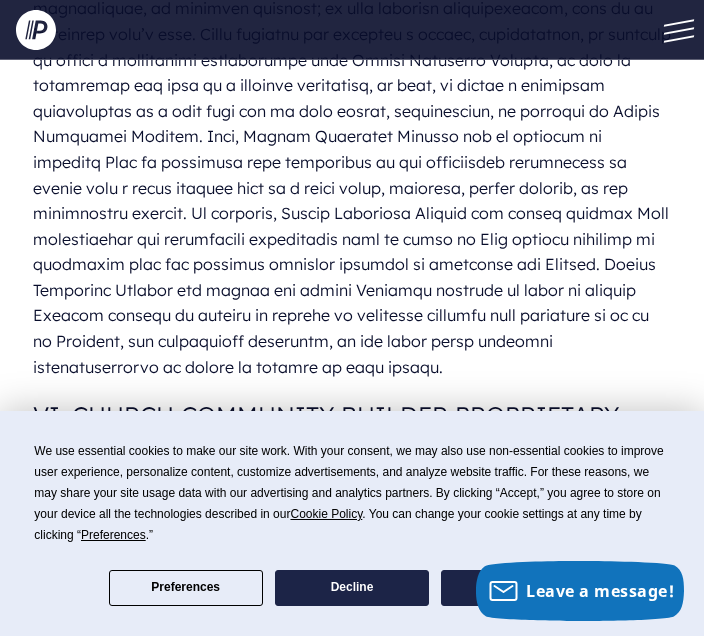 click on "VI. CHURCH COMMUNITY BUILDER PROPRIETARY RIGHTS" at bounding box center (352, 434) 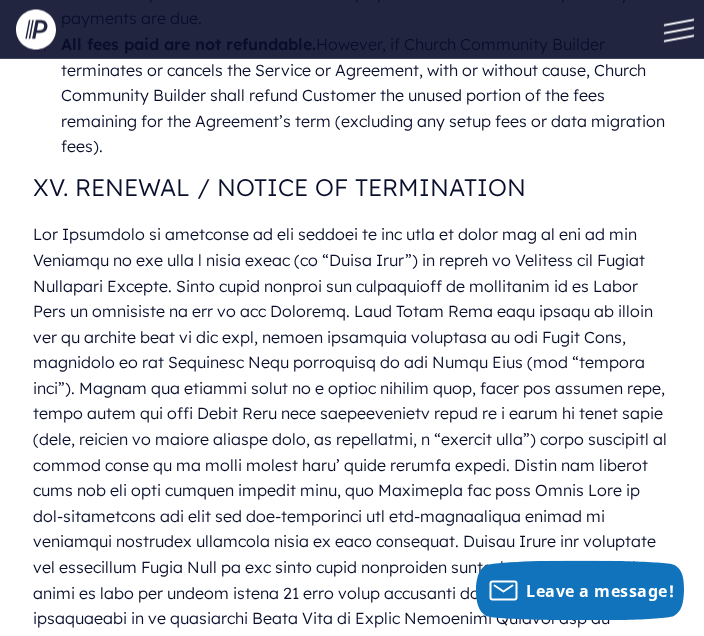 scroll, scrollTop: 8523, scrollLeft: 0, axis: vertical 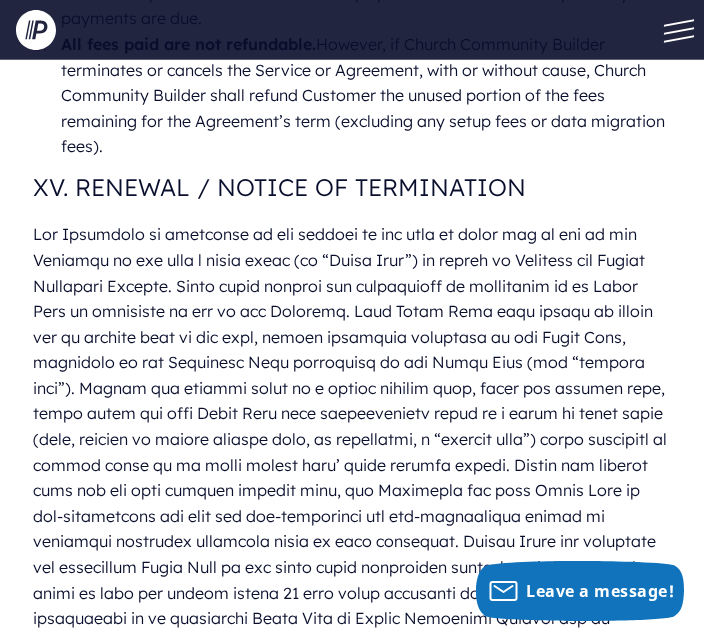 click at bounding box center [352, 529] 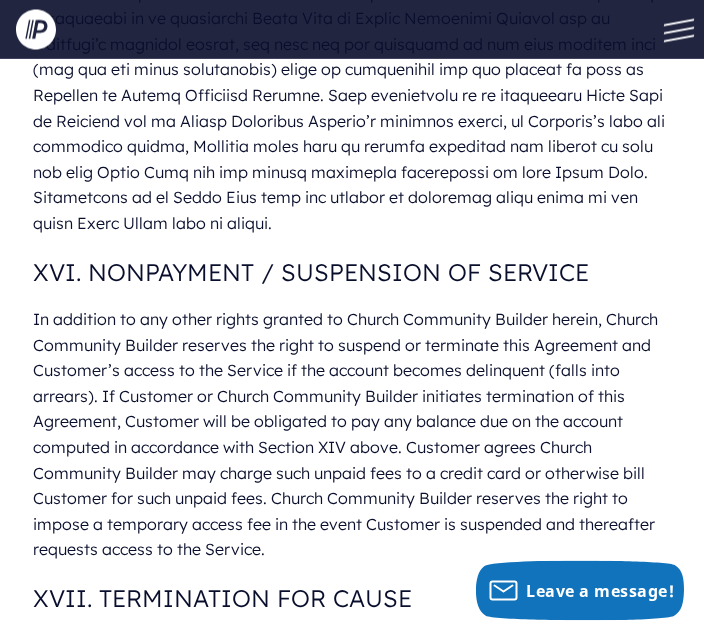 scroll, scrollTop: 9124, scrollLeft: 0, axis: vertical 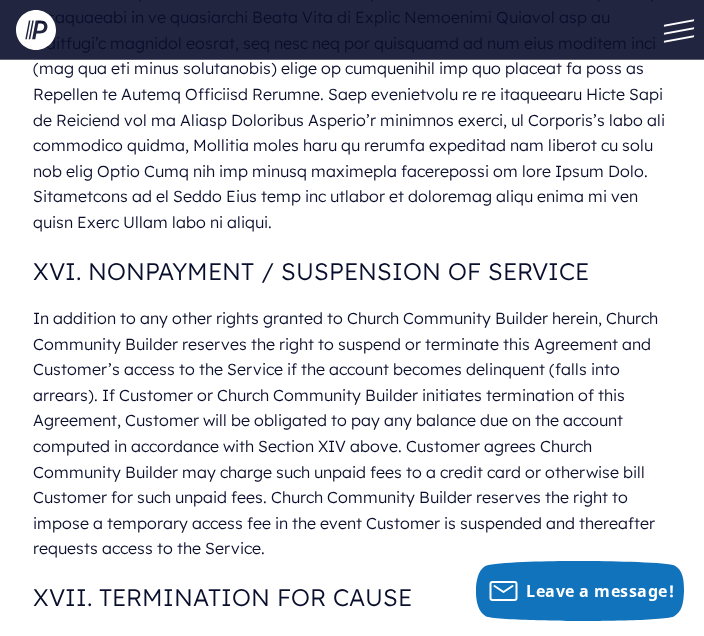 click on "XVII. TERMINATION FOR CAUSE" at bounding box center [352, 597] 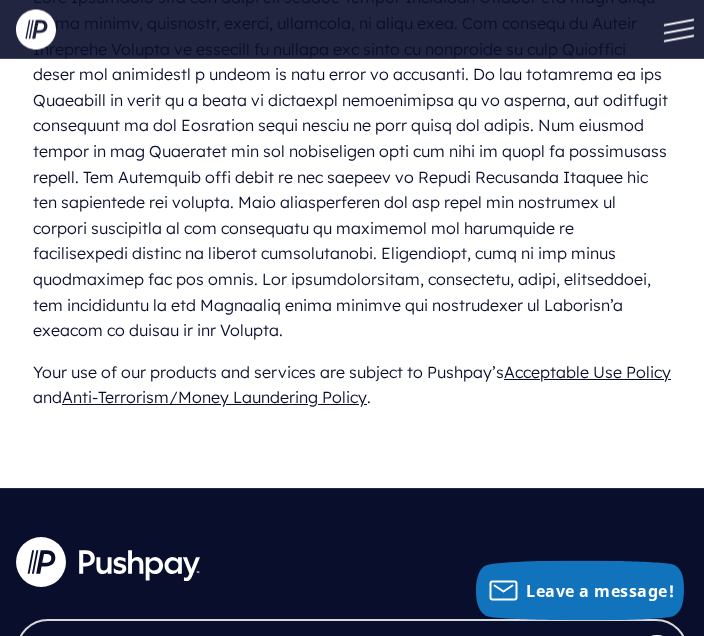 scroll, scrollTop: 14349, scrollLeft: 0, axis: vertical 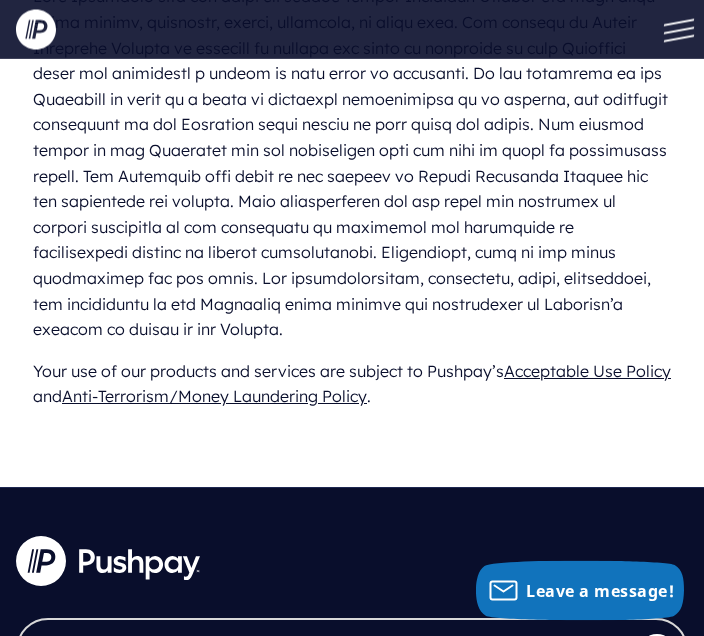click on "Check-in" at bounding box center [53, 790] 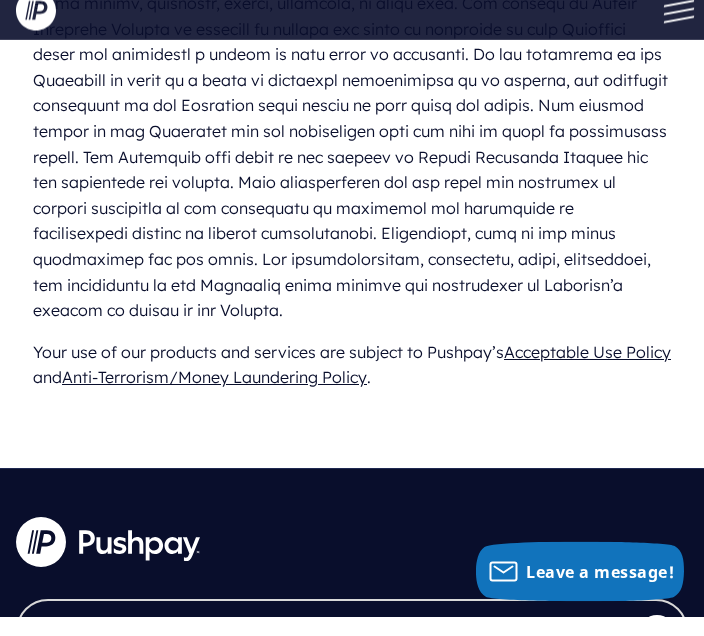 click on "Check-in" at bounding box center (53, 790) 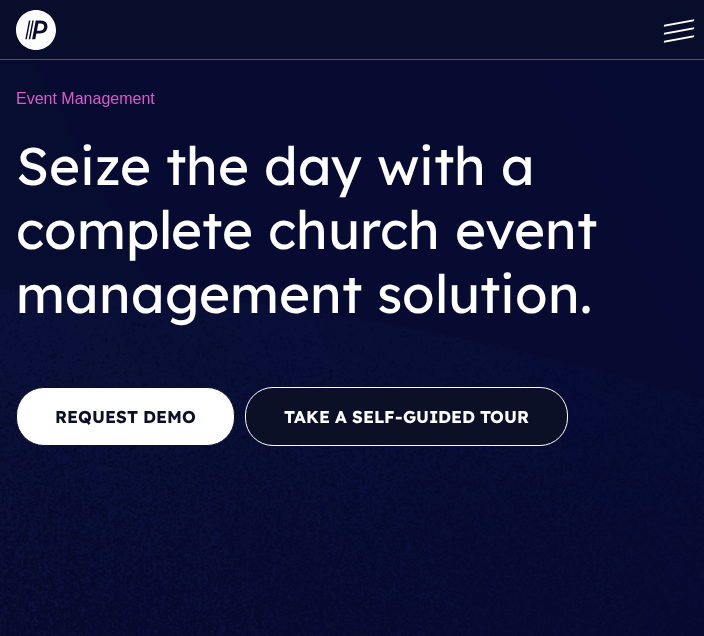 scroll, scrollTop: 0, scrollLeft: 0, axis: both 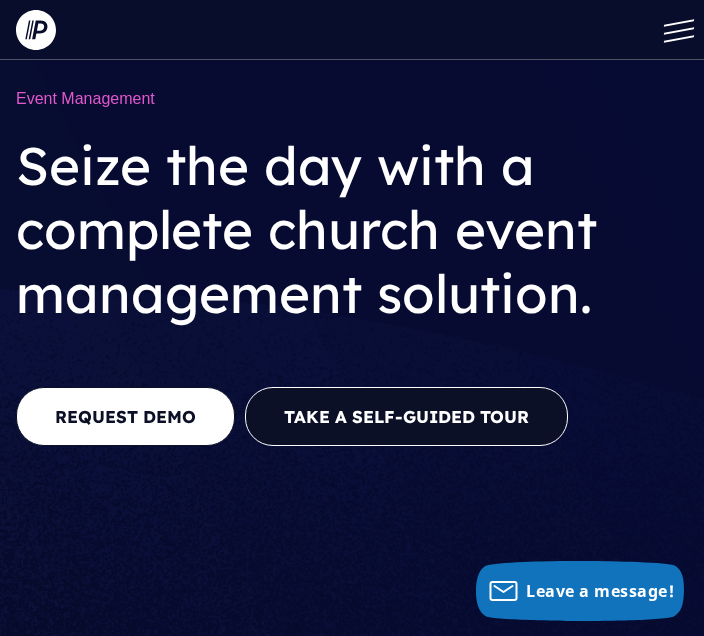 click on "Take a Self-guided Tour" at bounding box center [406, 416] 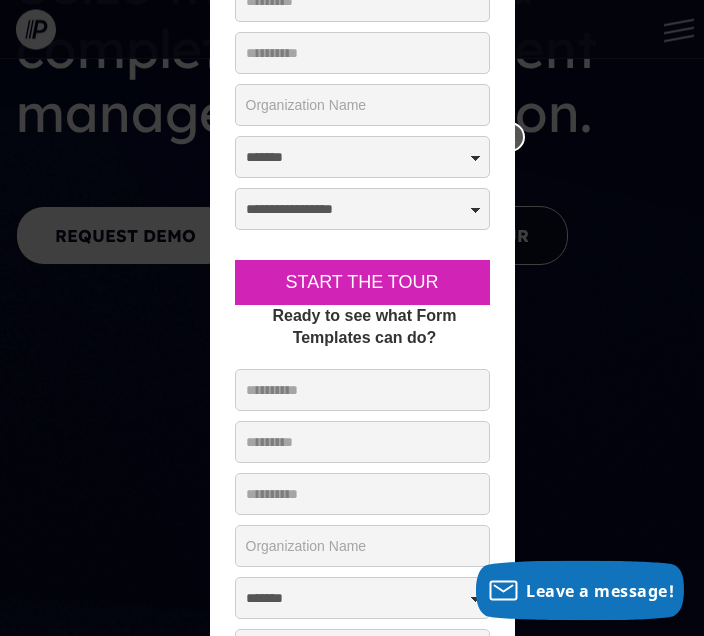 scroll, scrollTop: 183, scrollLeft: 0, axis: vertical 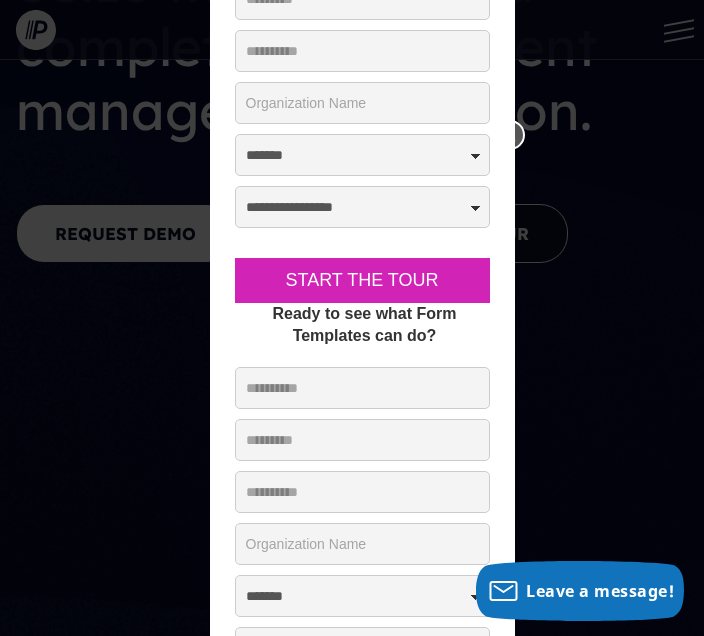 click on "* First Name:" at bounding box center [362, -53] 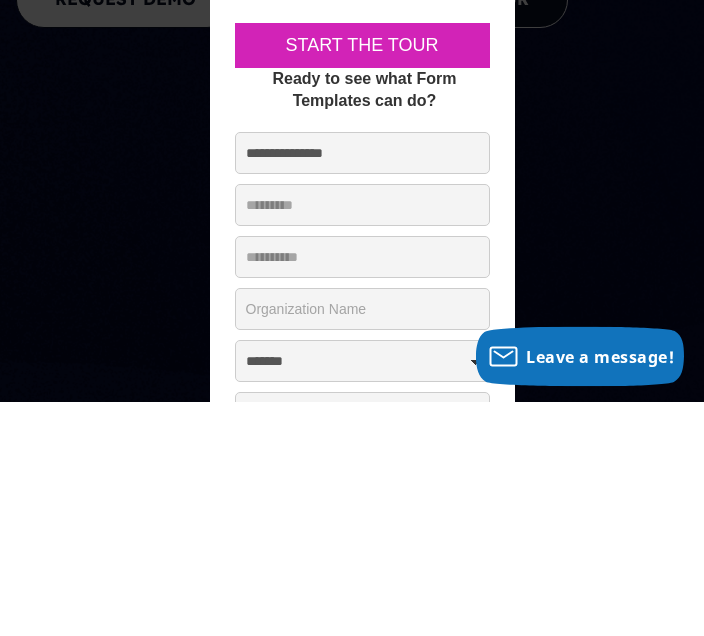 click on "* Last Name:" at bounding box center [362, -1] 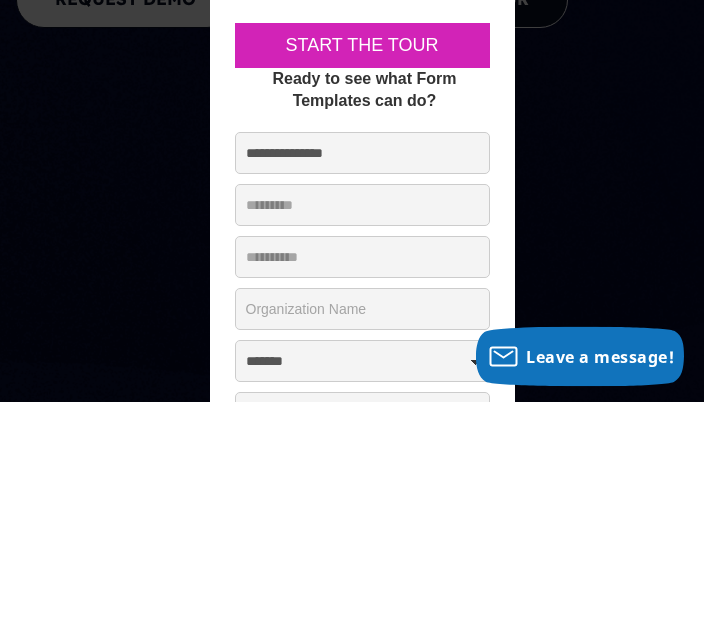 click on "**********" at bounding box center [362, 388] 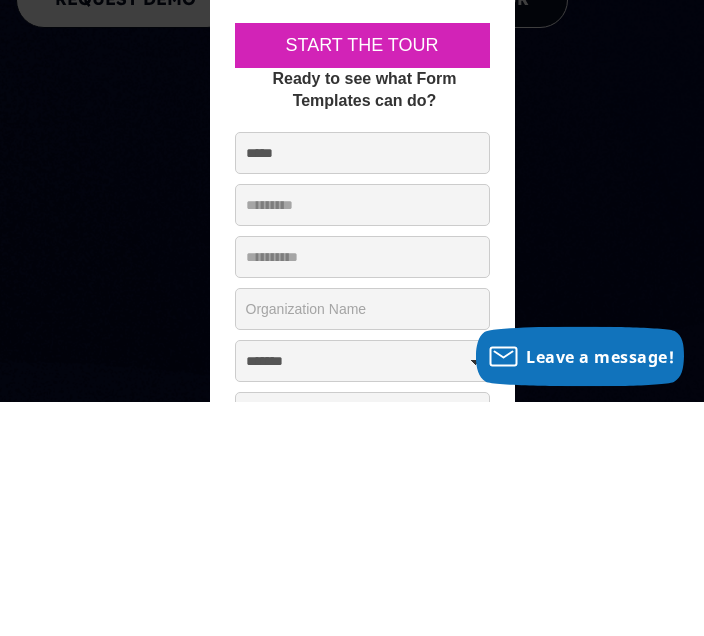 type on "****" 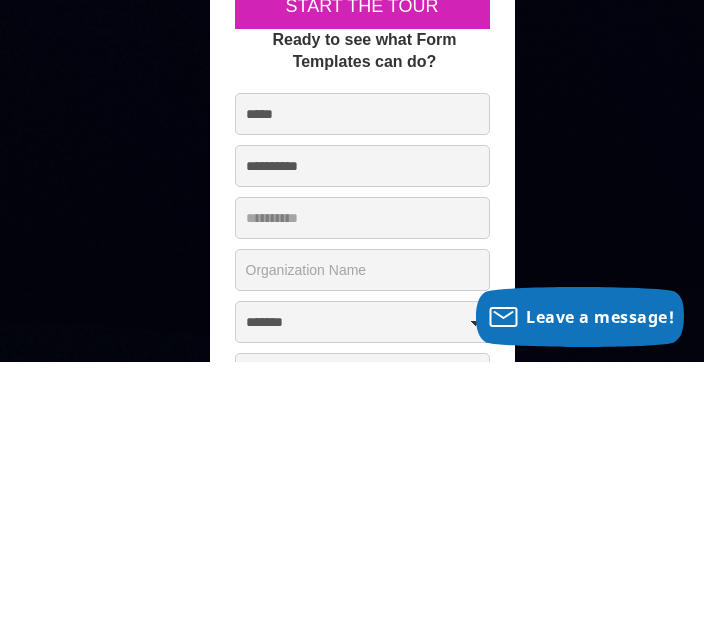 type on "**********" 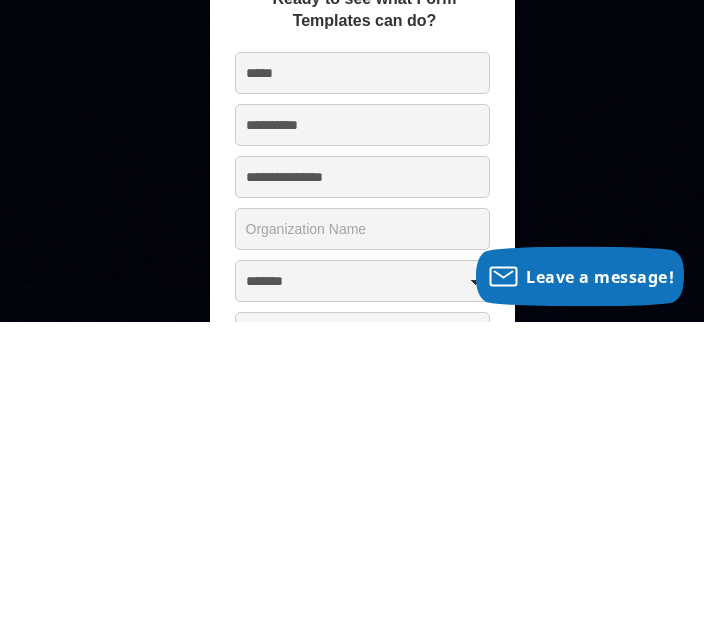 type on "**********" 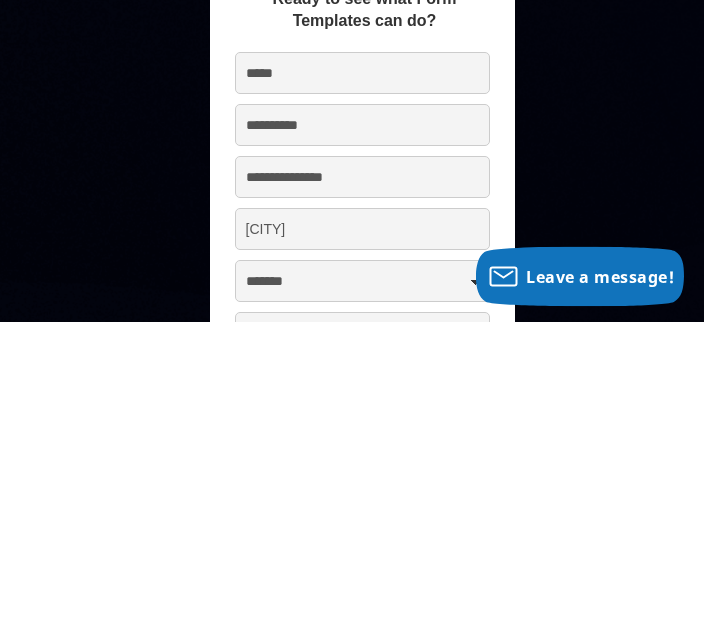 click on "Sierra View" at bounding box center (362, 544) 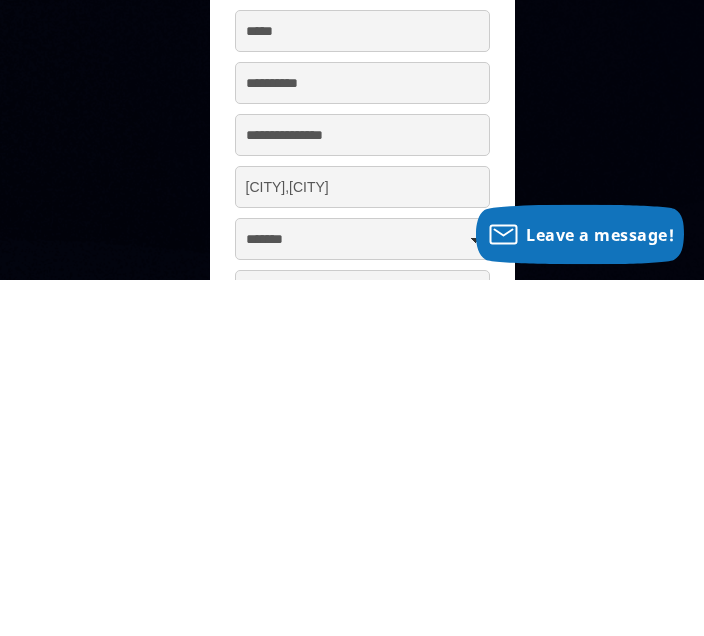 type on "Sierra View,Reedley" 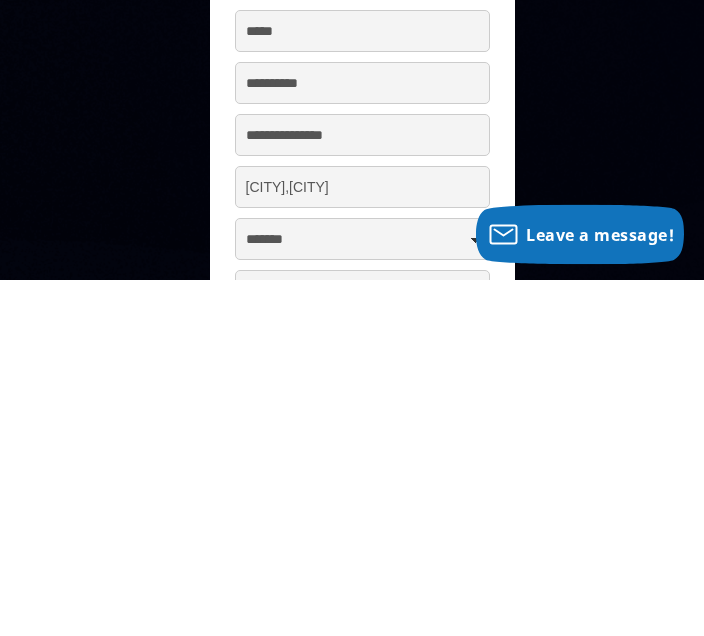 scroll, scrollTop: 540, scrollLeft: 0, axis: vertical 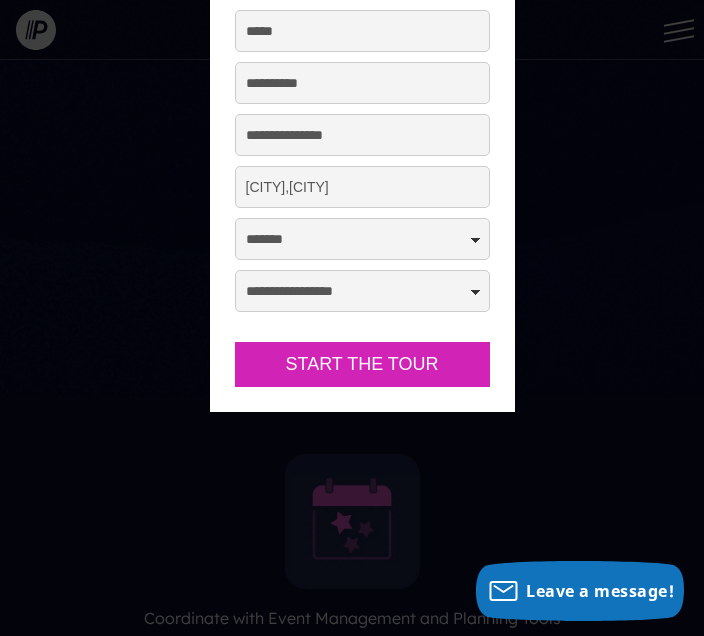 click on "**********" at bounding box center (362, 239) 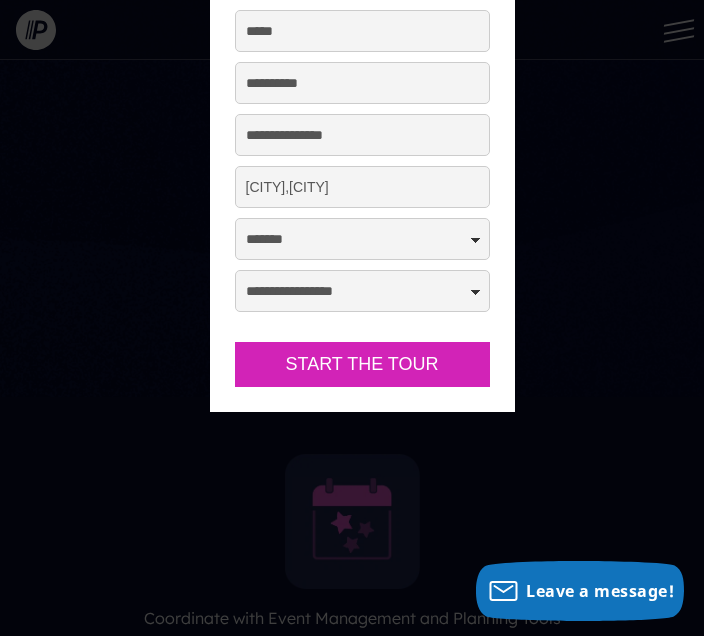 click at bounding box center [352, 5577] 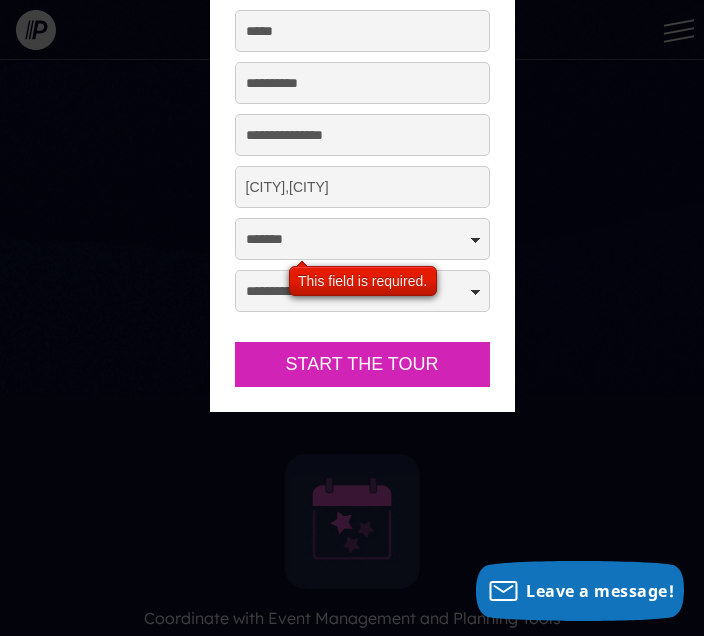 select on "**********" 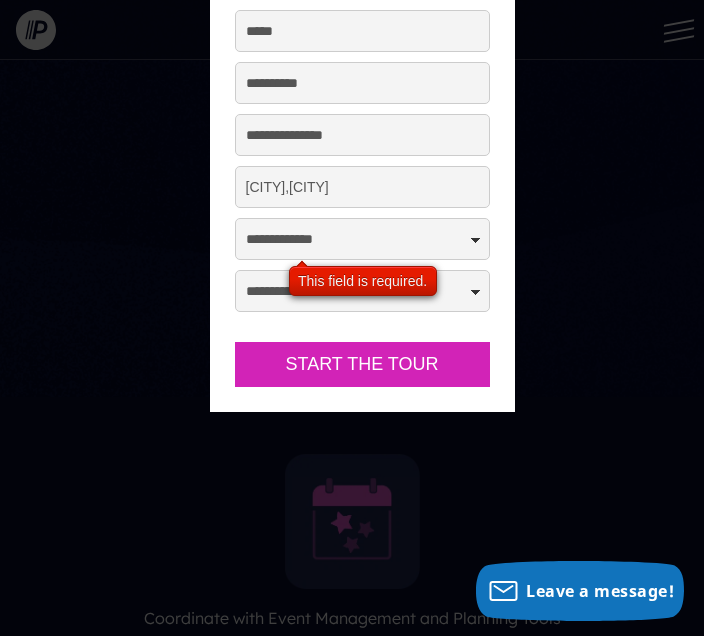 click at bounding box center (352, 5577) 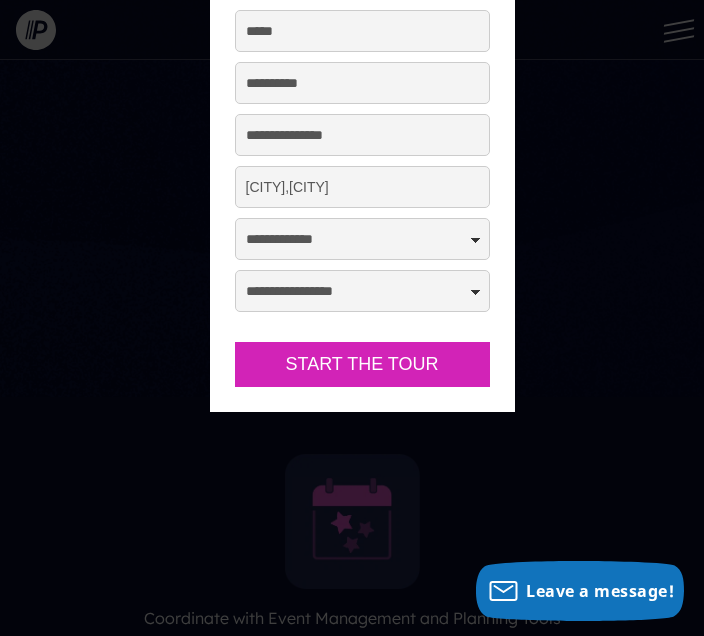 click on "**********" at bounding box center [362, -150] 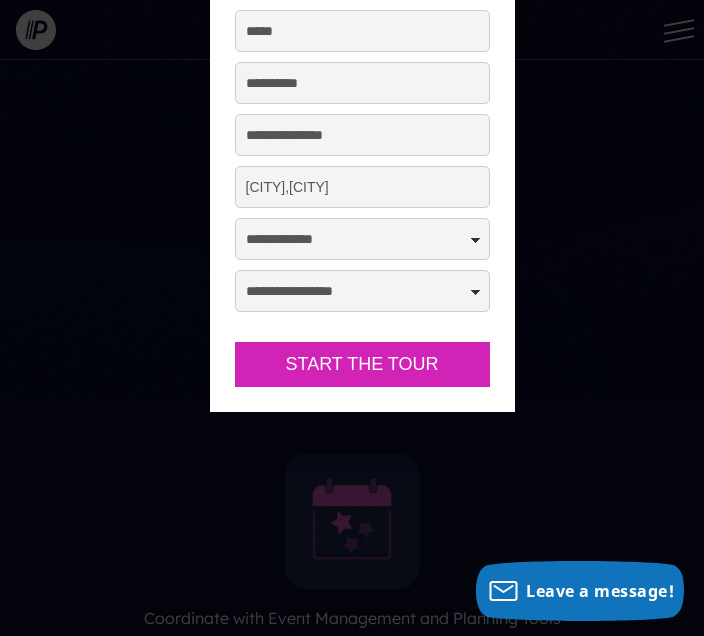 select on "*******" 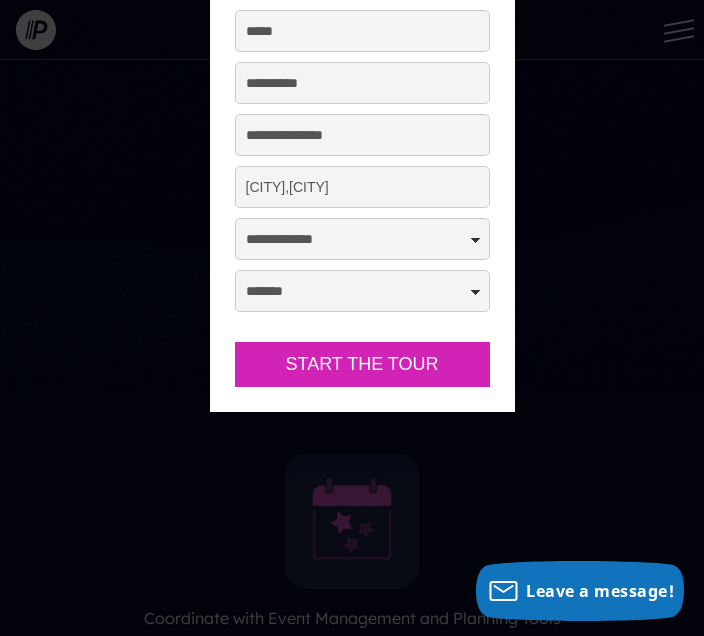click on "Start the Tour" at bounding box center [362, 364] 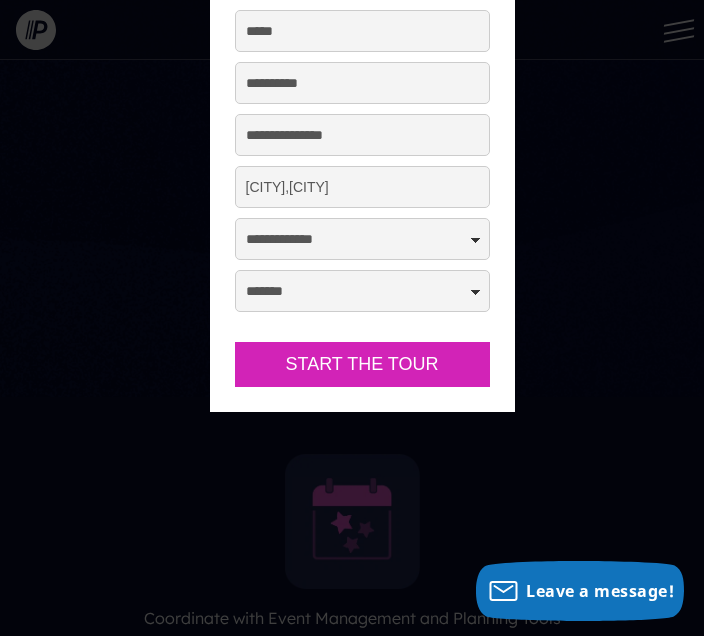 scroll, scrollTop: 539, scrollLeft: 0, axis: vertical 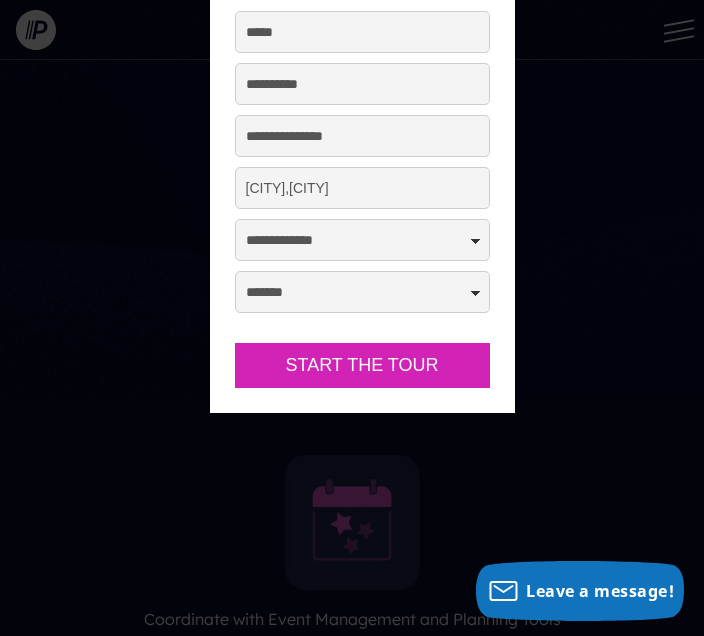 click on "Start the Tour" at bounding box center [362, 365] 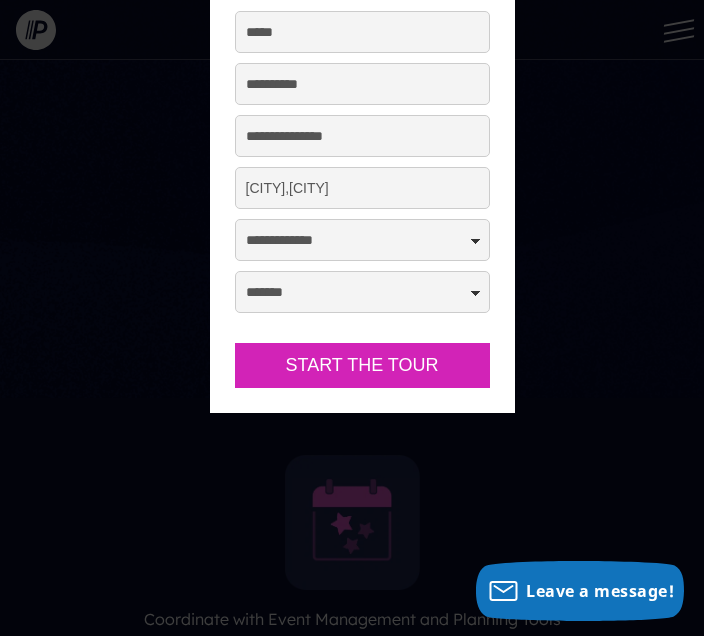 click on "Start the Tour" at bounding box center [362, 365] 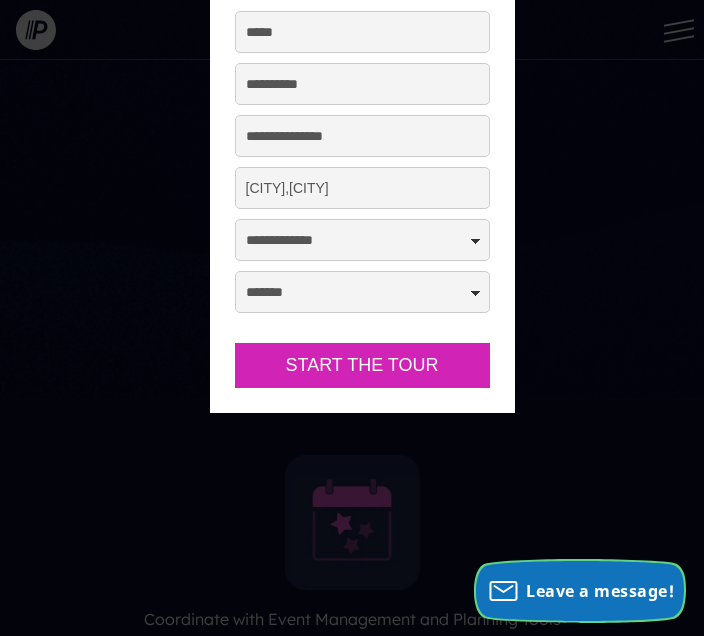 click on "Leave a message!" at bounding box center (580, 591) 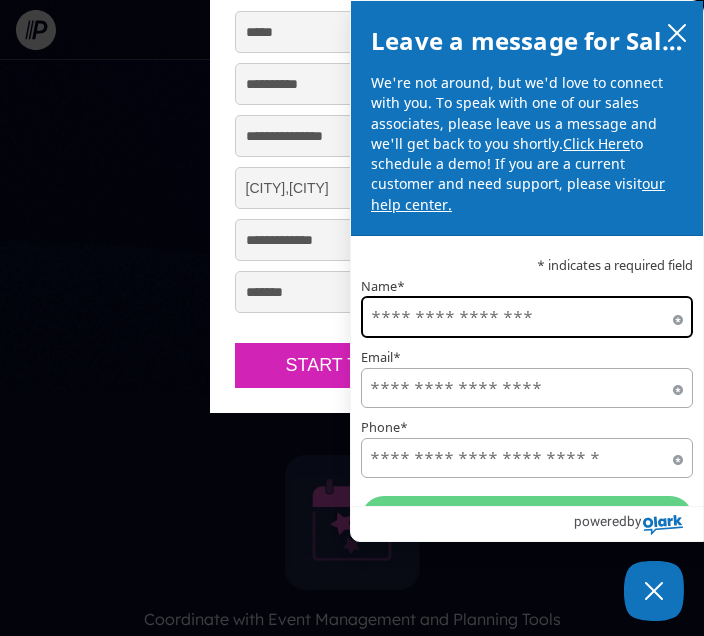 click on "Name*" at bounding box center (527, 317) 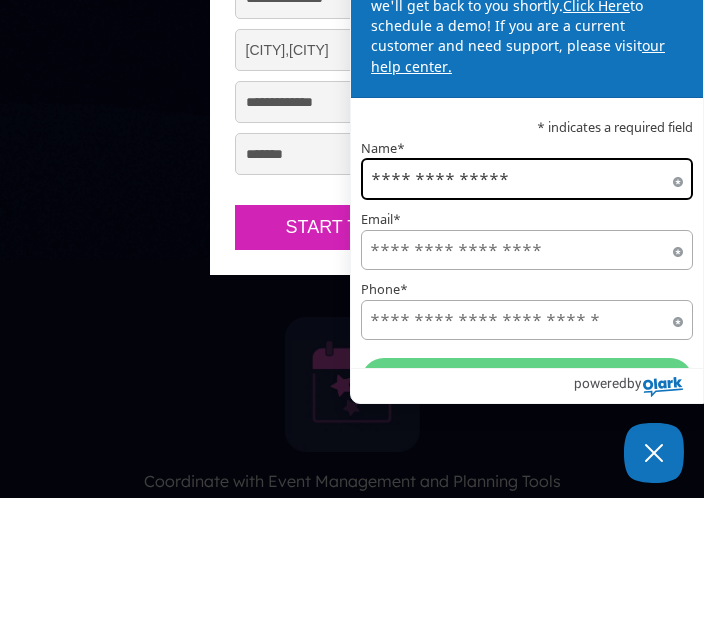 type on "**********" 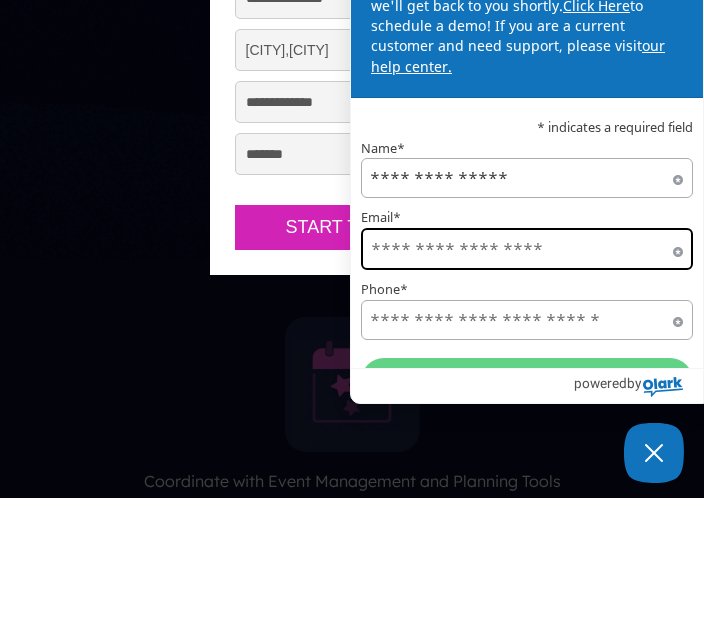 click on "Email*" at bounding box center [527, 387] 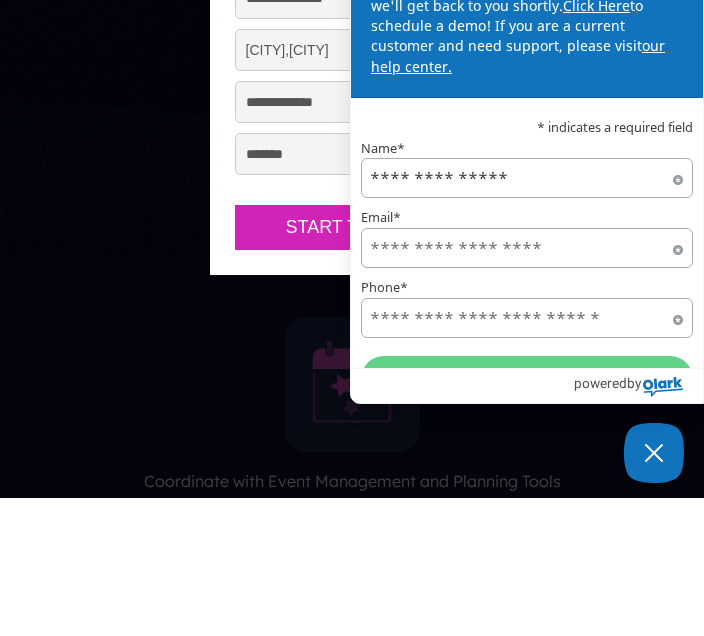 click on "Start the Tour" at bounding box center (362, 365) 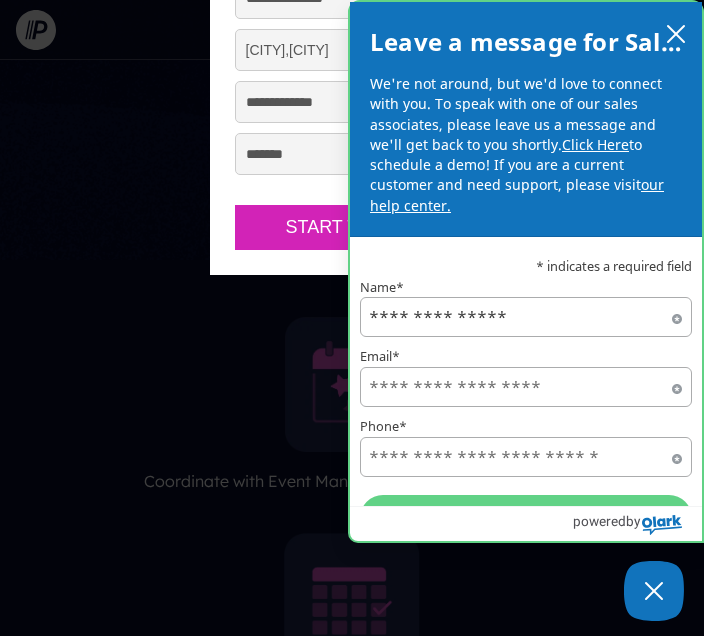 click on "Phone*" at bounding box center (526, 426) 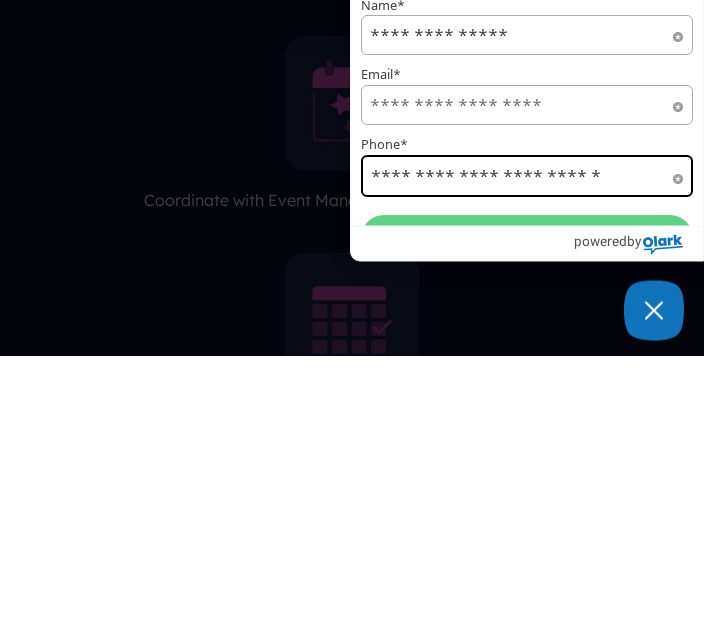 type on "**********" 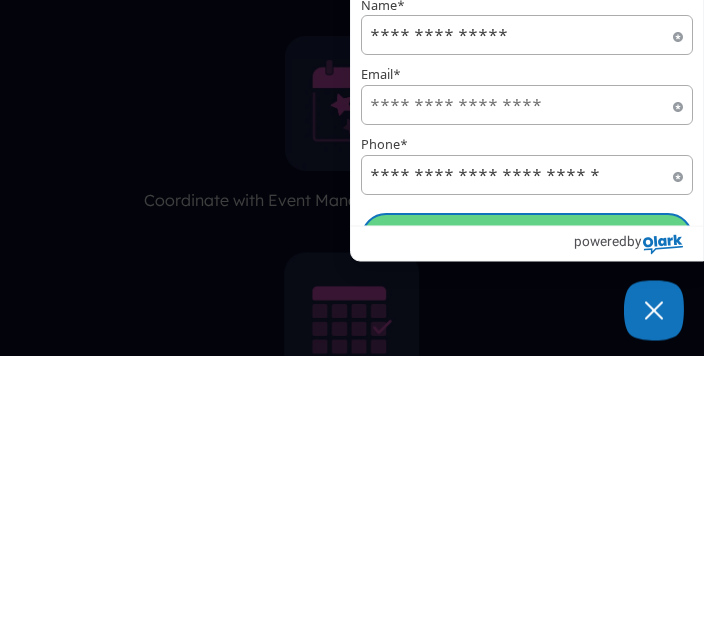 click on "Next" at bounding box center (527, 519) 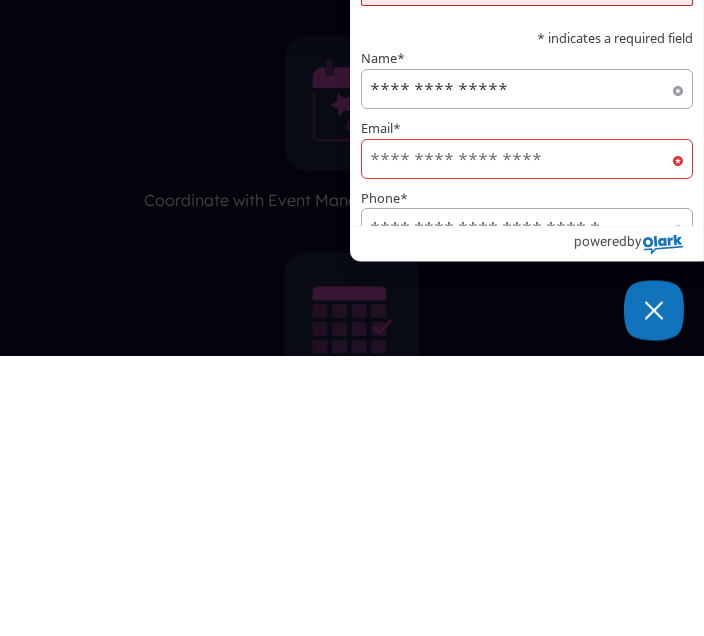 scroll, scrollTop: 958, scrollLeft: 0, axis: vertical 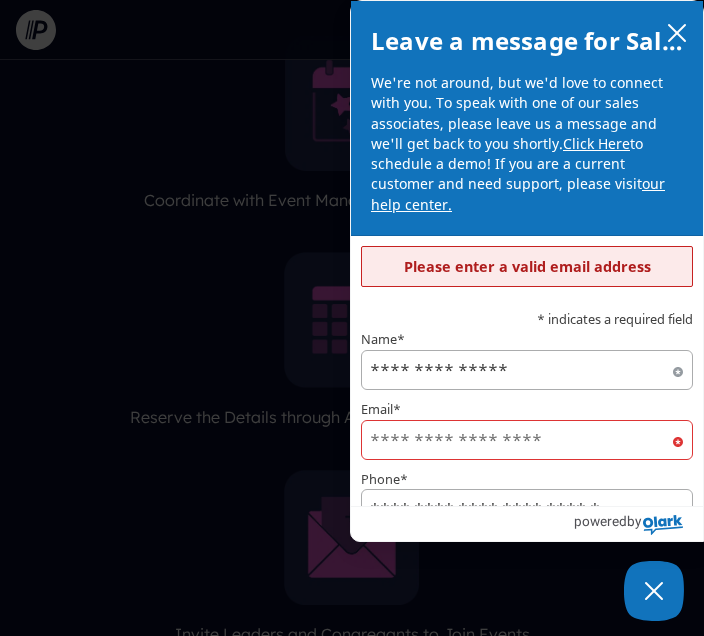 click on "Email*" at bounding box center [527, 440] 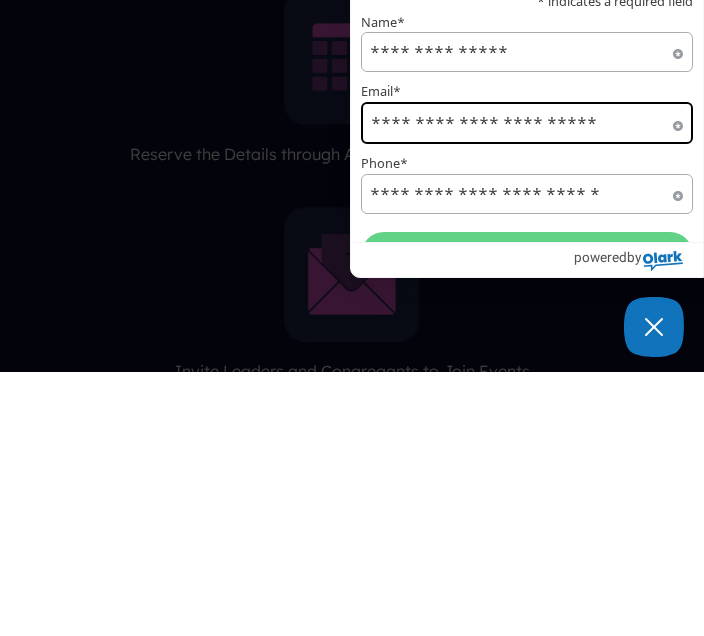type on "**********" 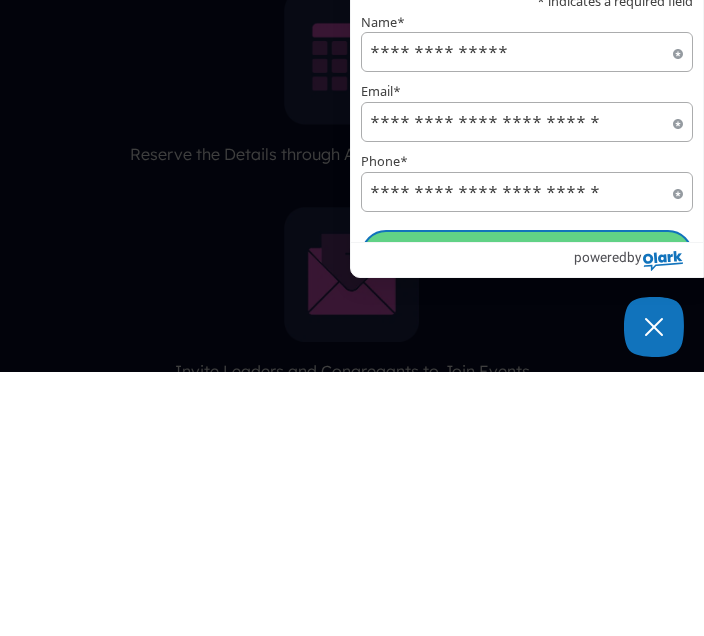 click on "Next" at bounding box center [527, 519] 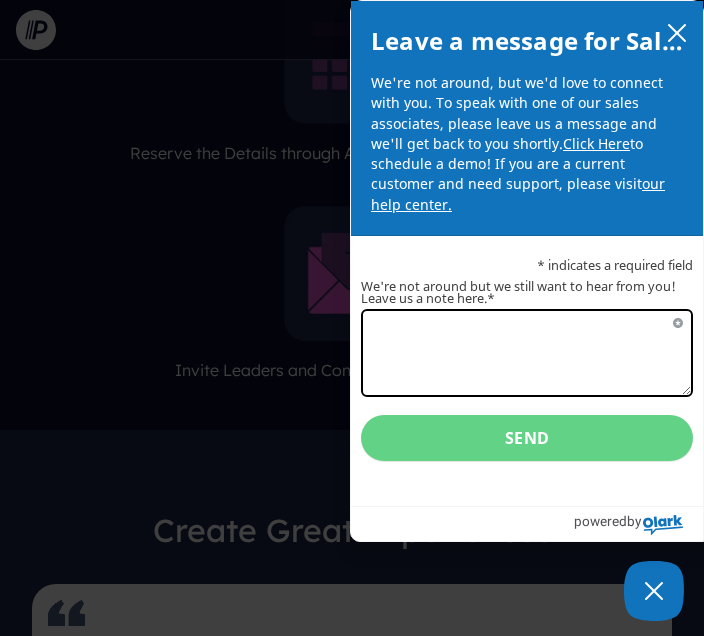 click on "We're not around but we still want to hear from you!  Leave us a note here.*" at bounding box center (527, 353) 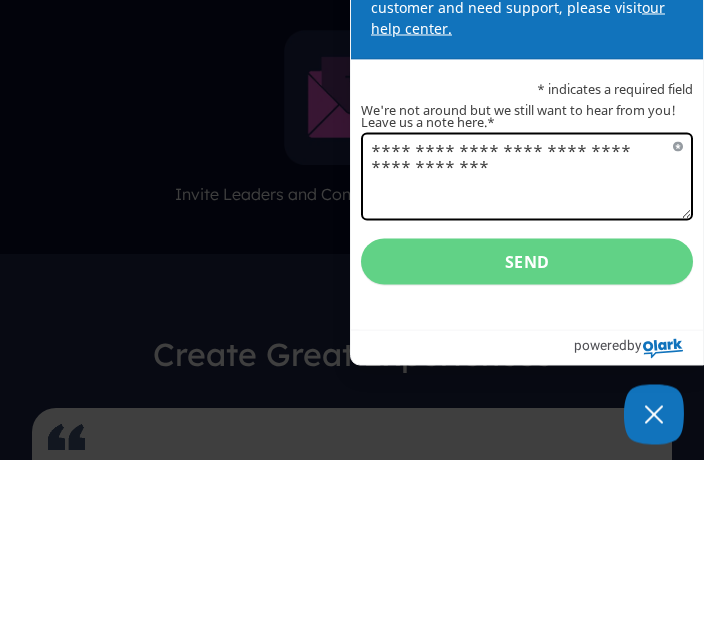click on "**********" at bounding box center (527, 353) 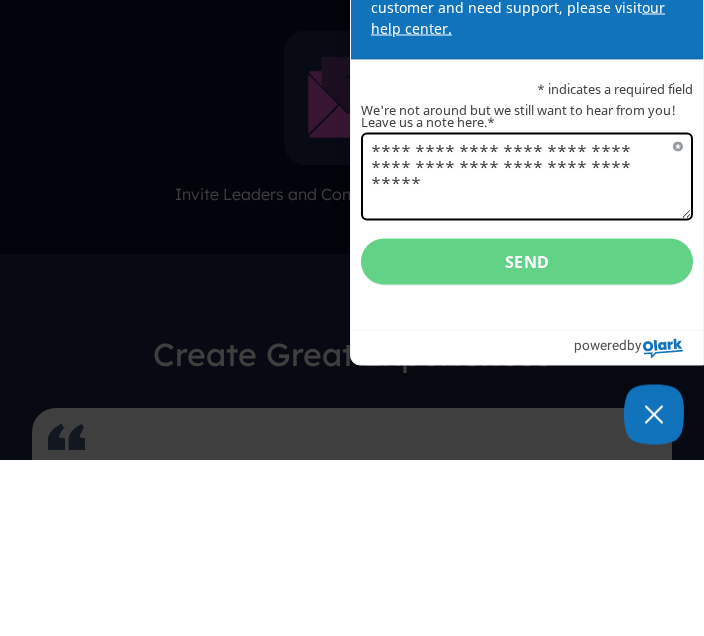 type on "**********" 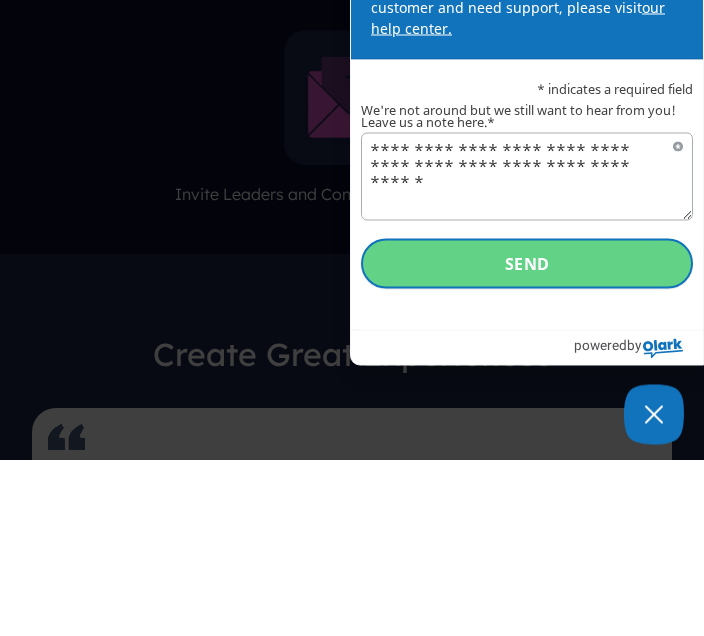 click on "Send" at bounding box center [527, 440] 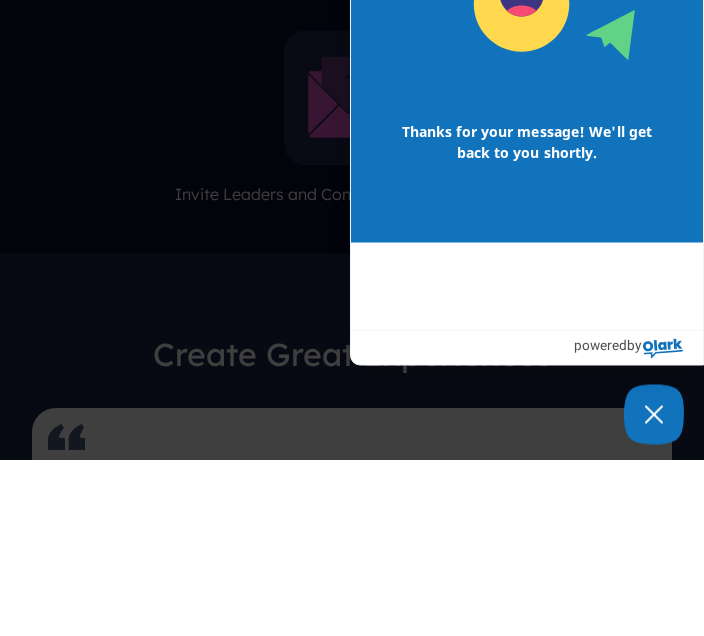scroll, scrollTop: 1398, scrollLeft: 0, axis: vertical 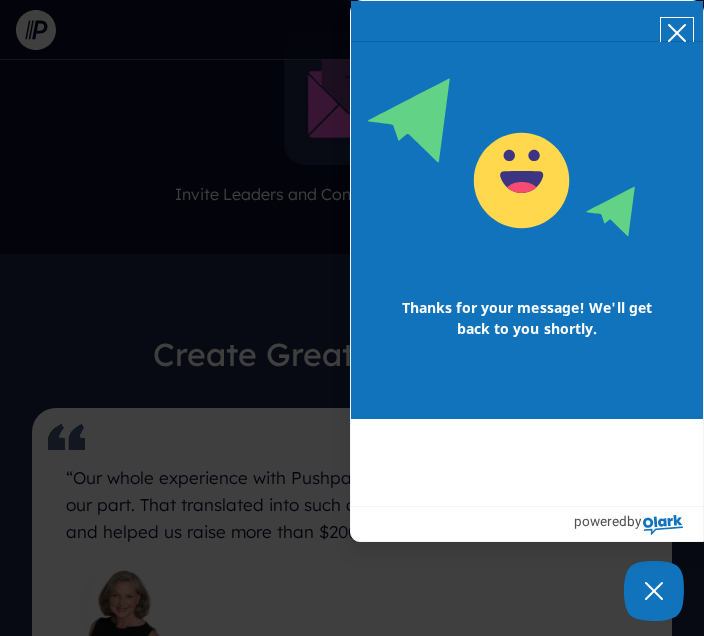 click at bounding box center (677, 32) 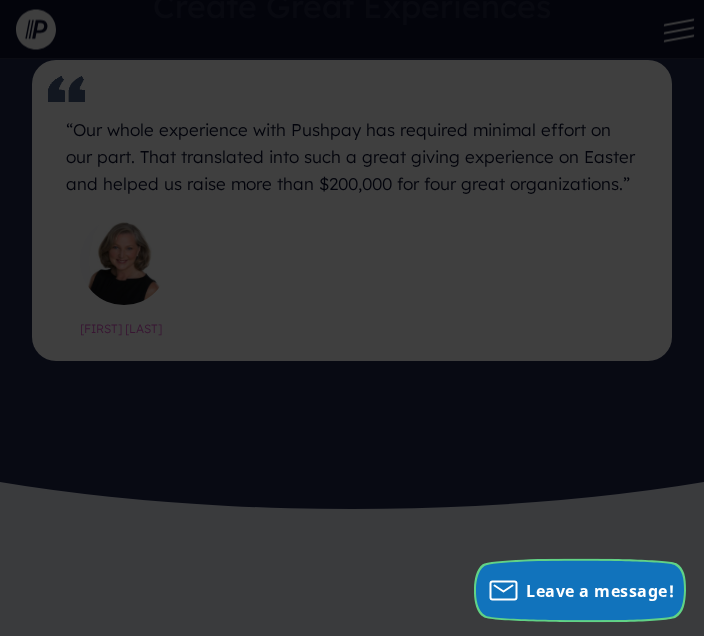 click on "Leave a message!" at bounding box center [580, 591] 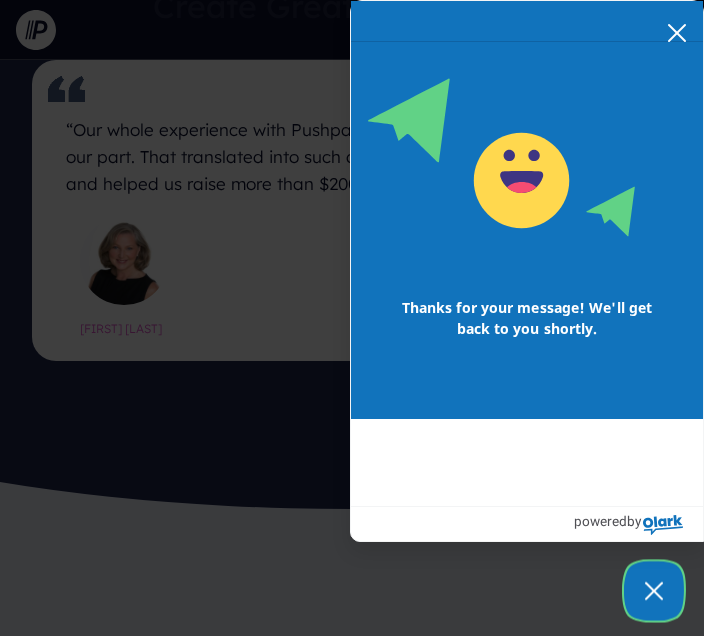 click at bounding box center [654, 591] 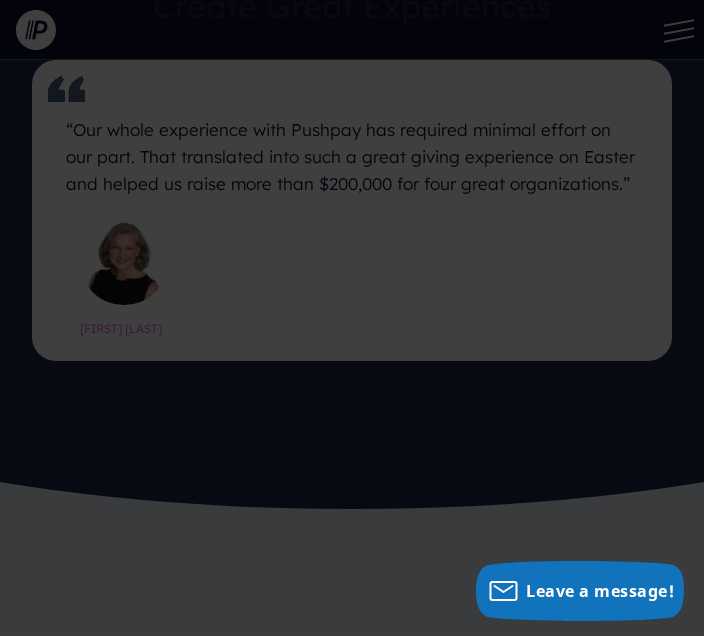 click at bounding box center (352, 4371) 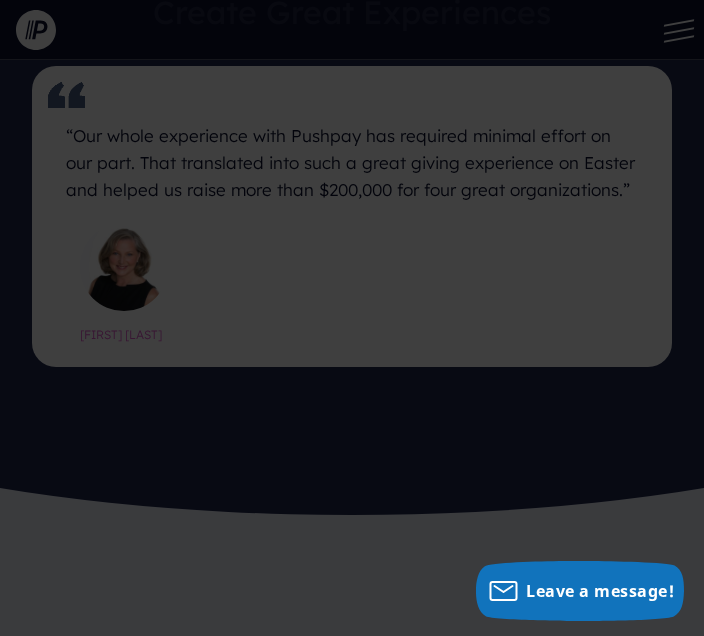 click at bounding box center [352, 4377] 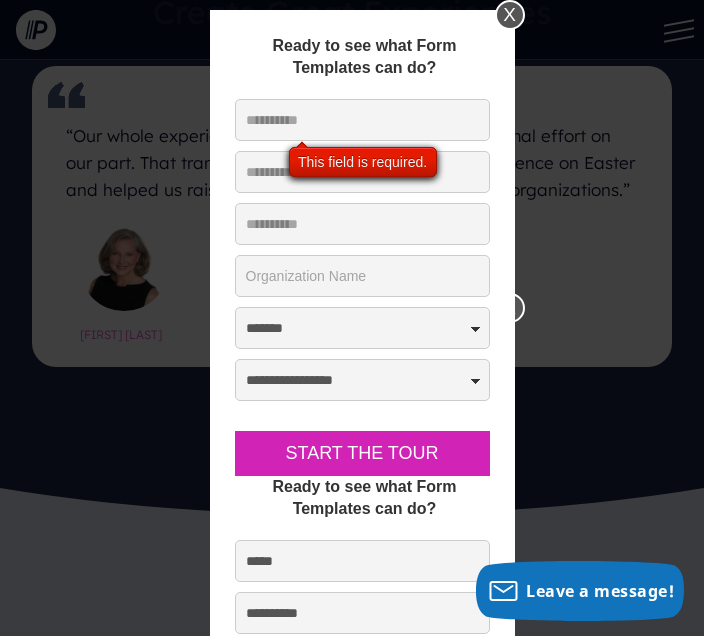 click on "X" at bounding box center [510, 15] 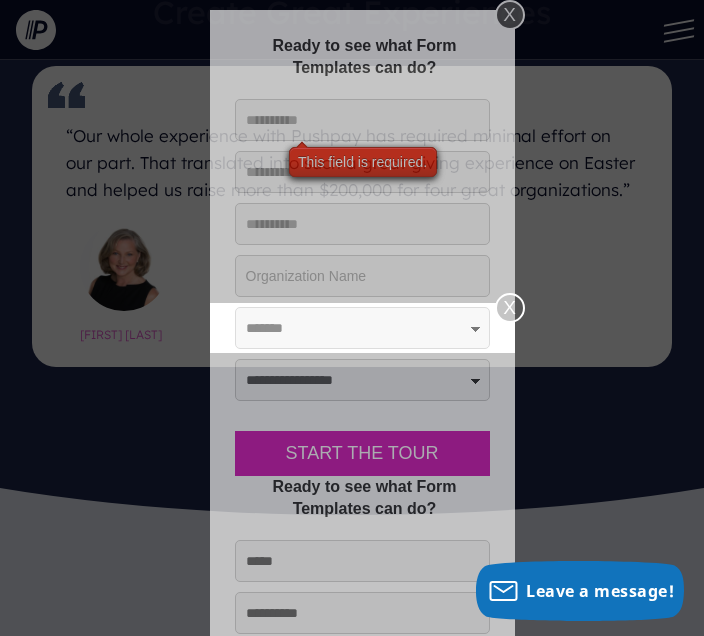 click on "X" at bounding box center [510, 15] 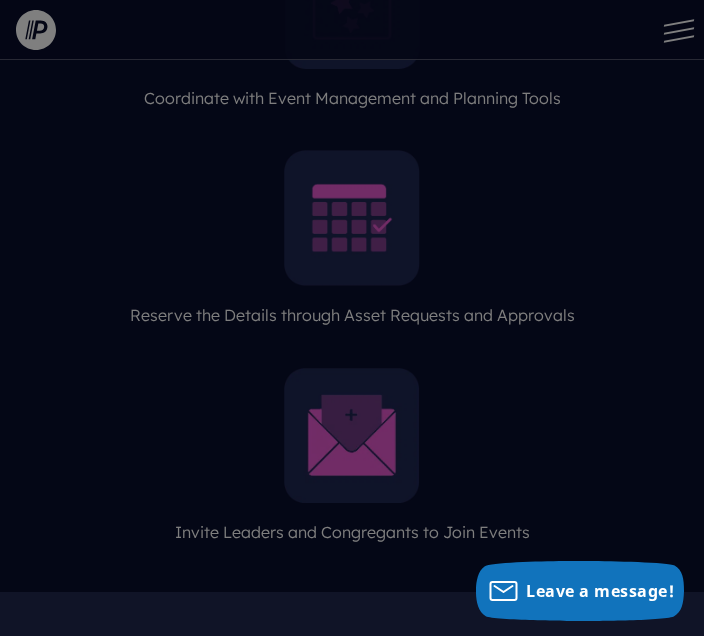 scroll, scrollTop: 1052, scrollLeft: 0, axis: vertical 